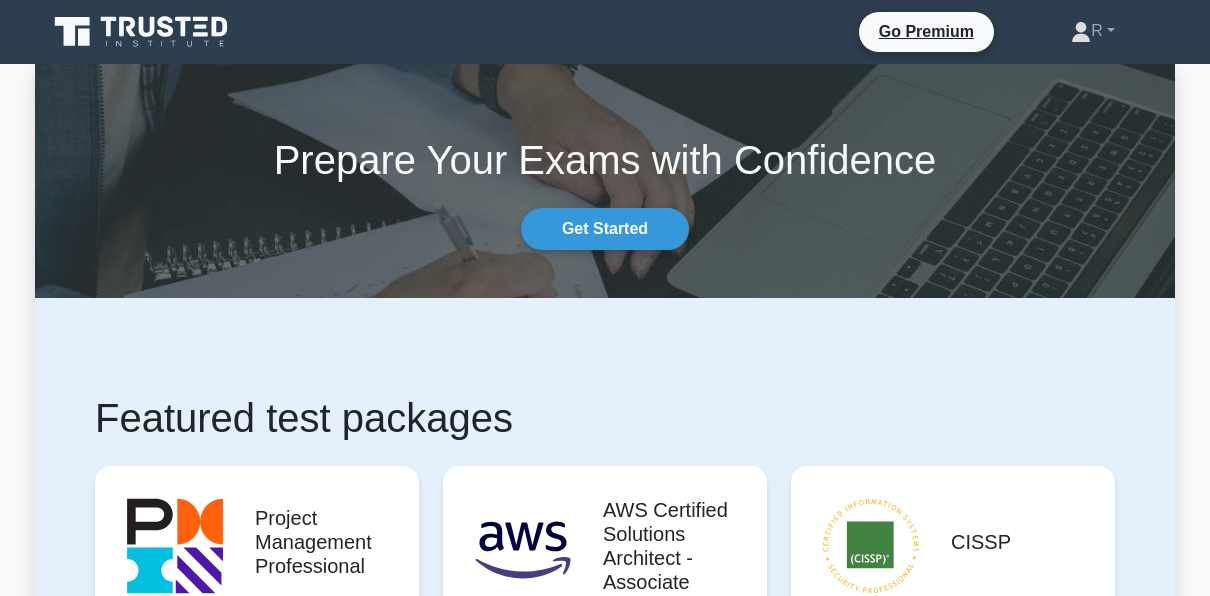 scroll, scrollTop: 0, scrollLeft: 0, axis: both 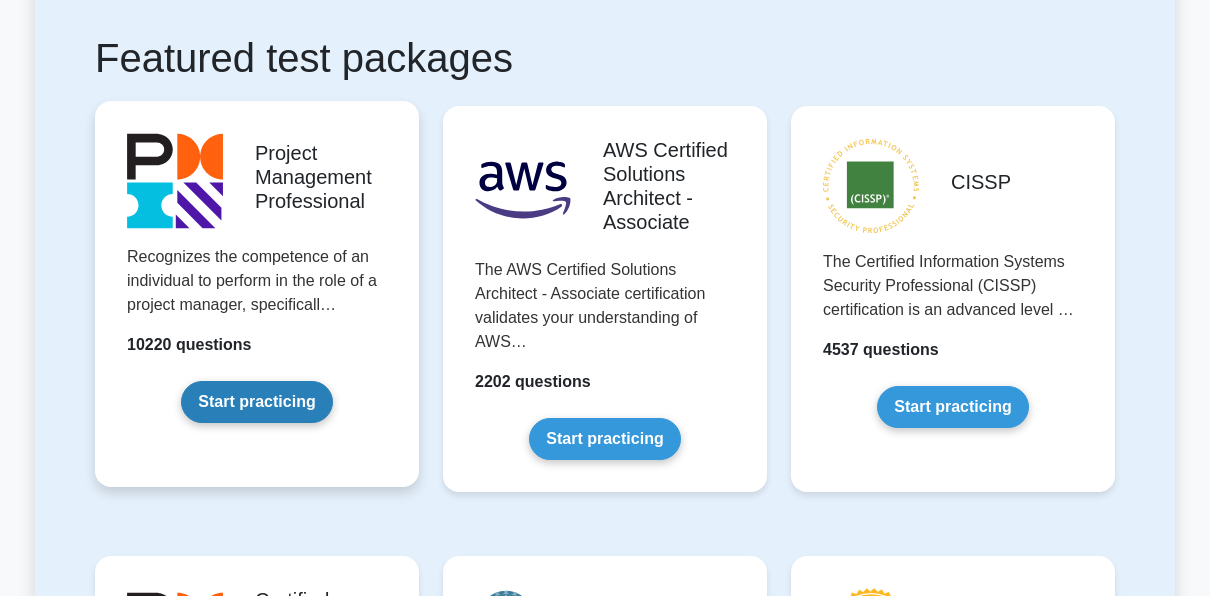 click on "Start practicing" at bounding box center [256, 402] 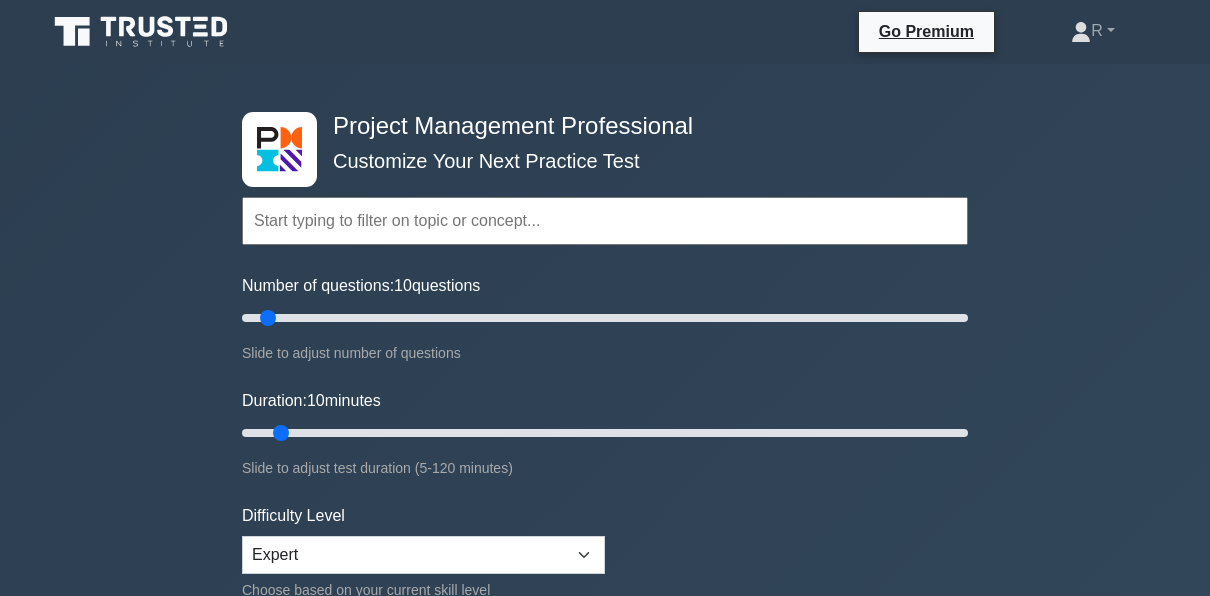 scroll, scrollTop: 0, scrollLeft: 0, axis: both 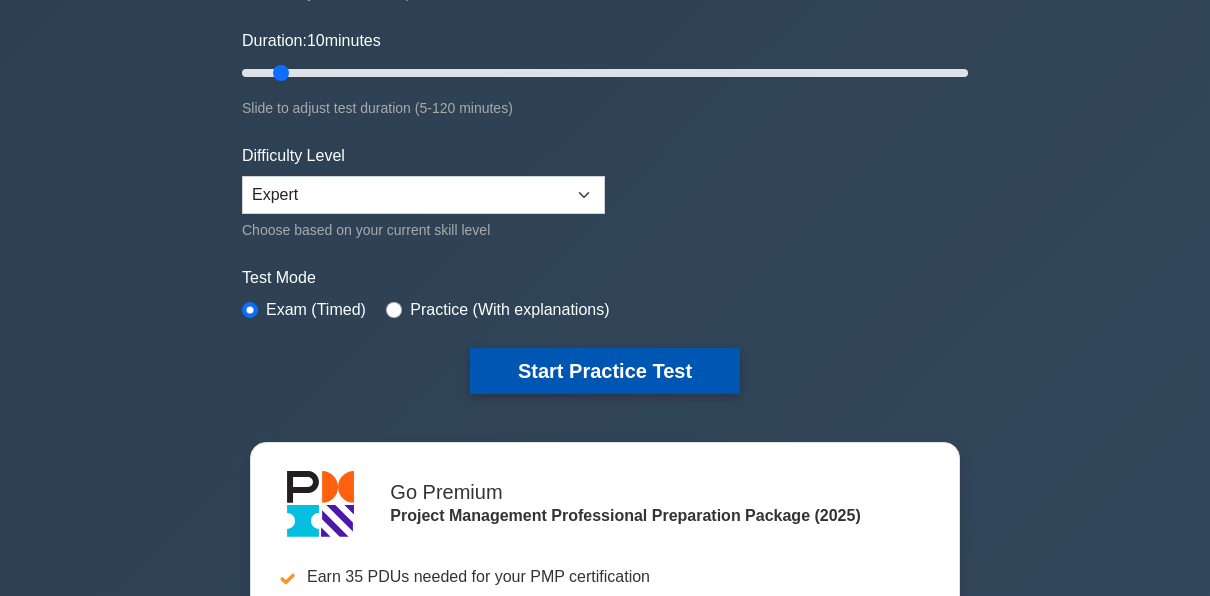click on "Start Practice Test" at bounding box center (605, 371) 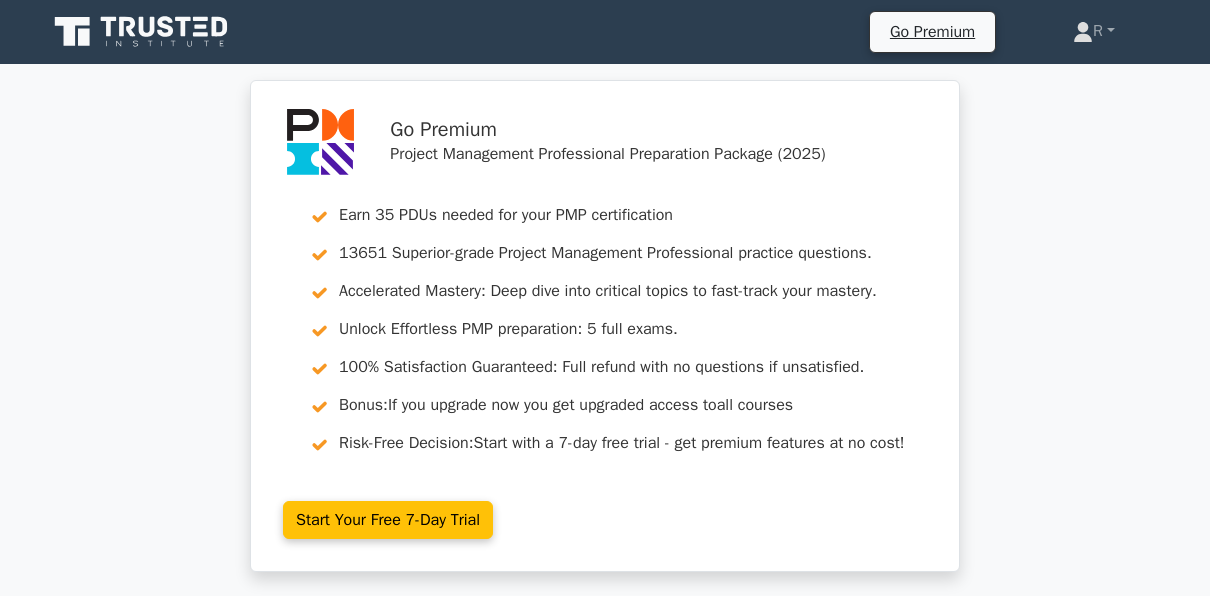 scroll, scrollTop: 0, scrollLeft: 0, axis: both 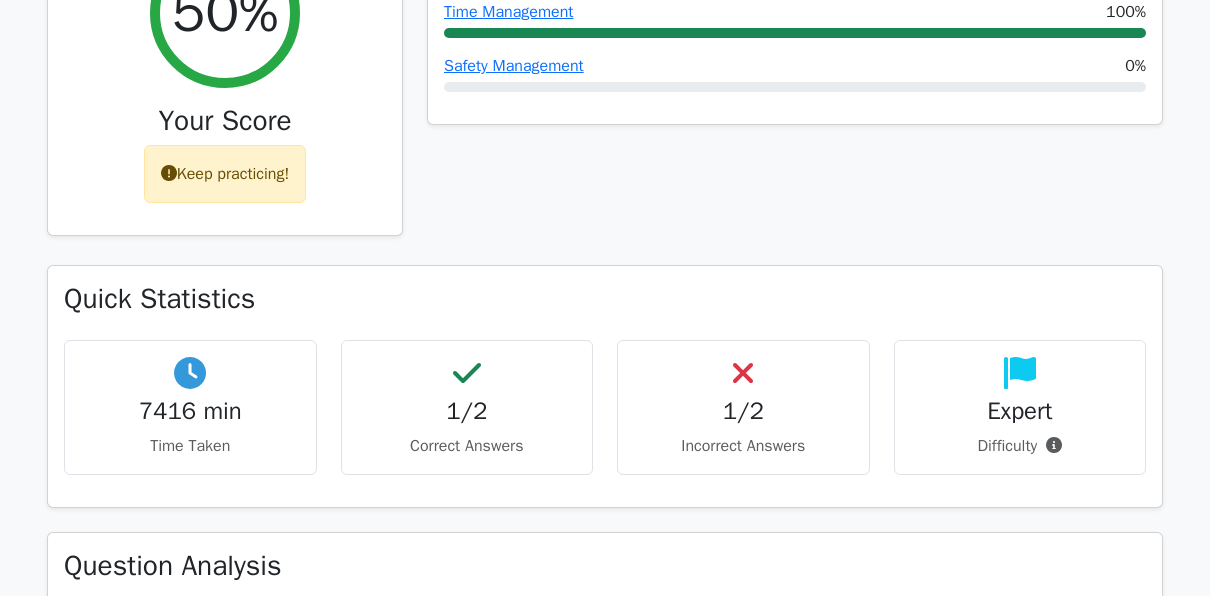 click on "Keep practicing!" at bounding box center (225, 174) 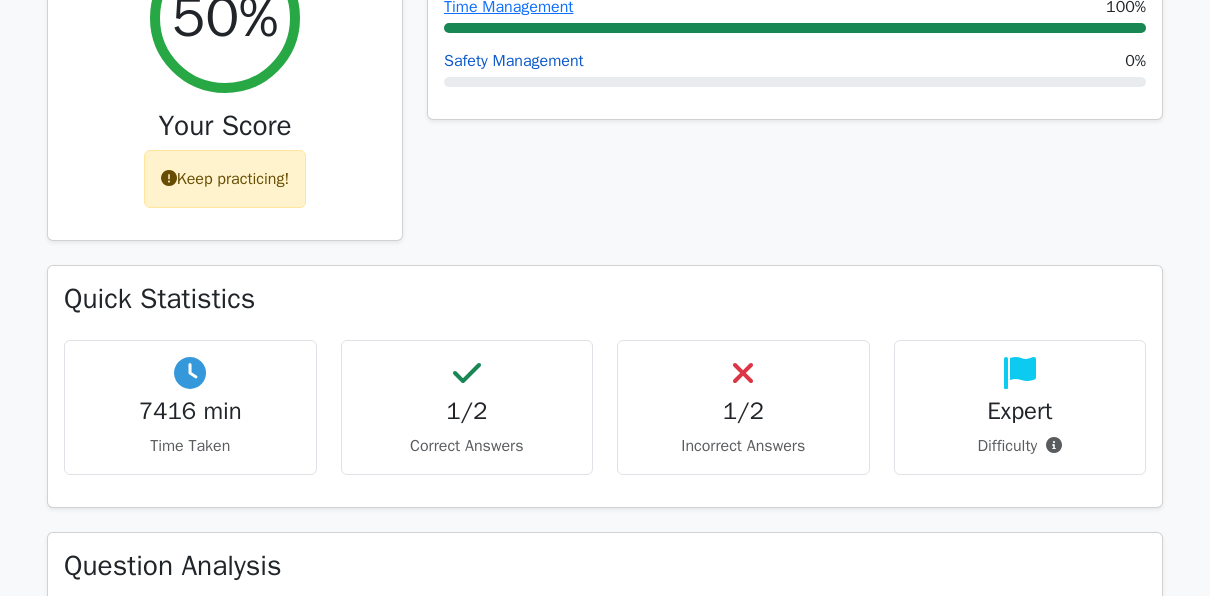 click on "Safety Management" at bounding box center [514, 61] 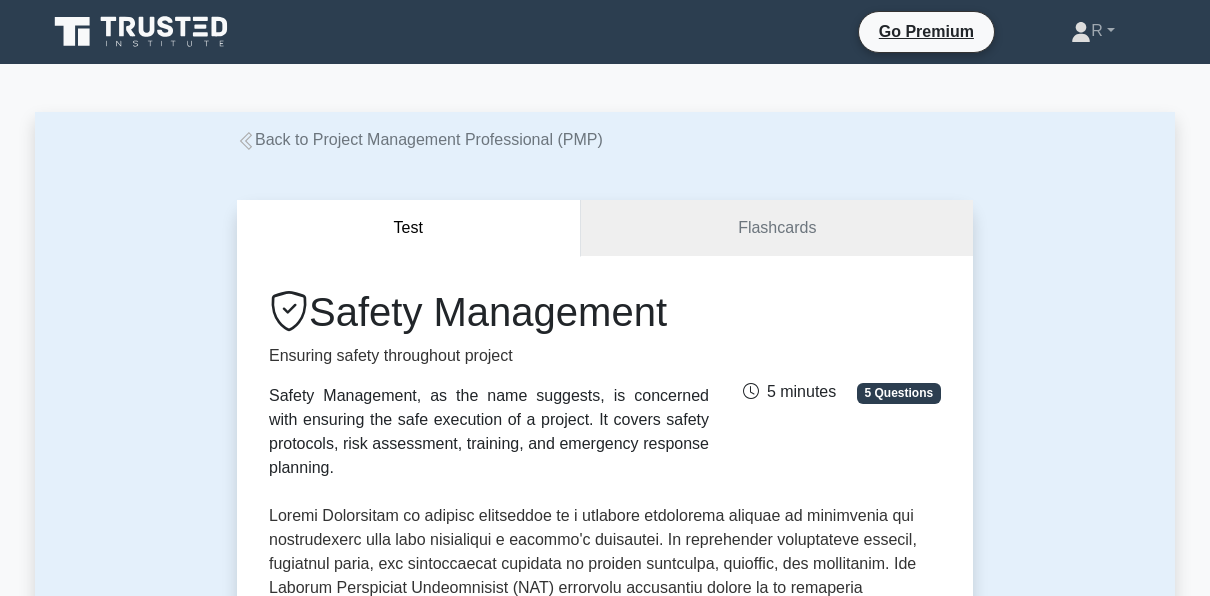 scroll, scrollTop: 0, scrollLeft: 0, axis: both 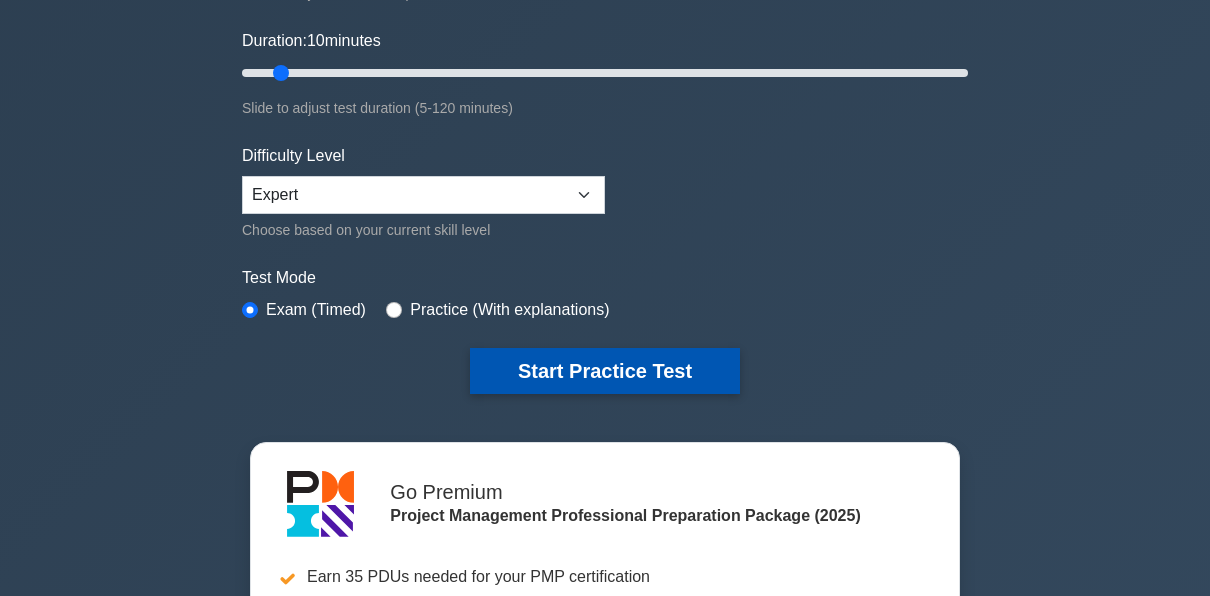 click on "Start Practice Test" at bounding box center [605, 371] 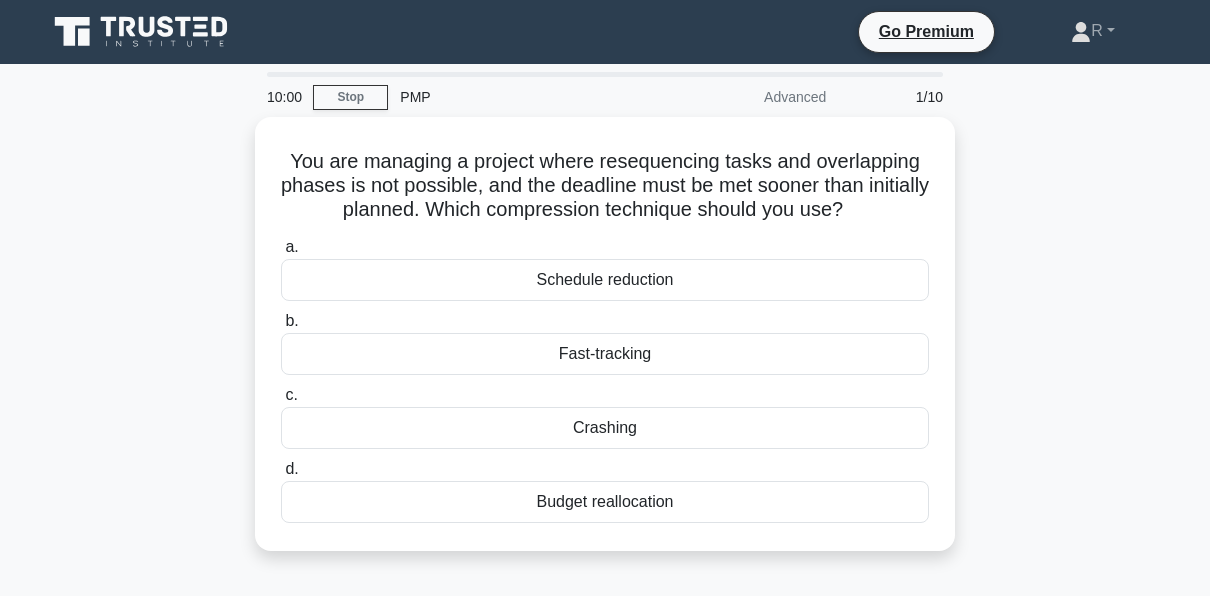 scroll, scrollTop: 0, scrollLeft: 0, axis: both 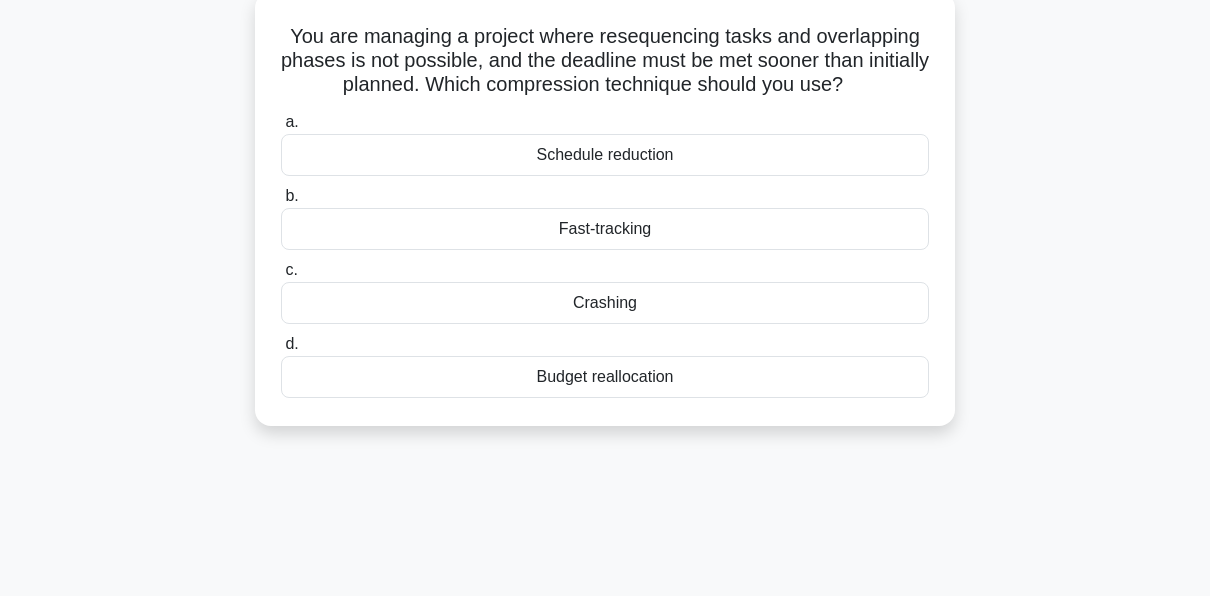 click on "Fast-tracking" at bounding box center [605, 229] 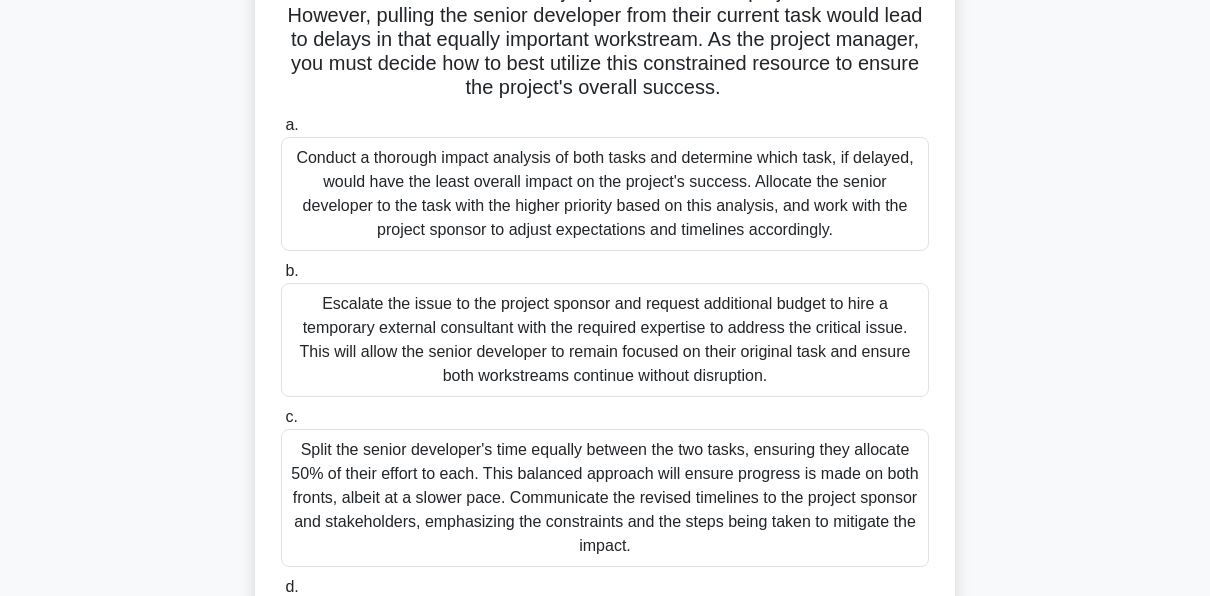 scroll, scrollTop: 274, scrollLeft: 0, axis: vertical 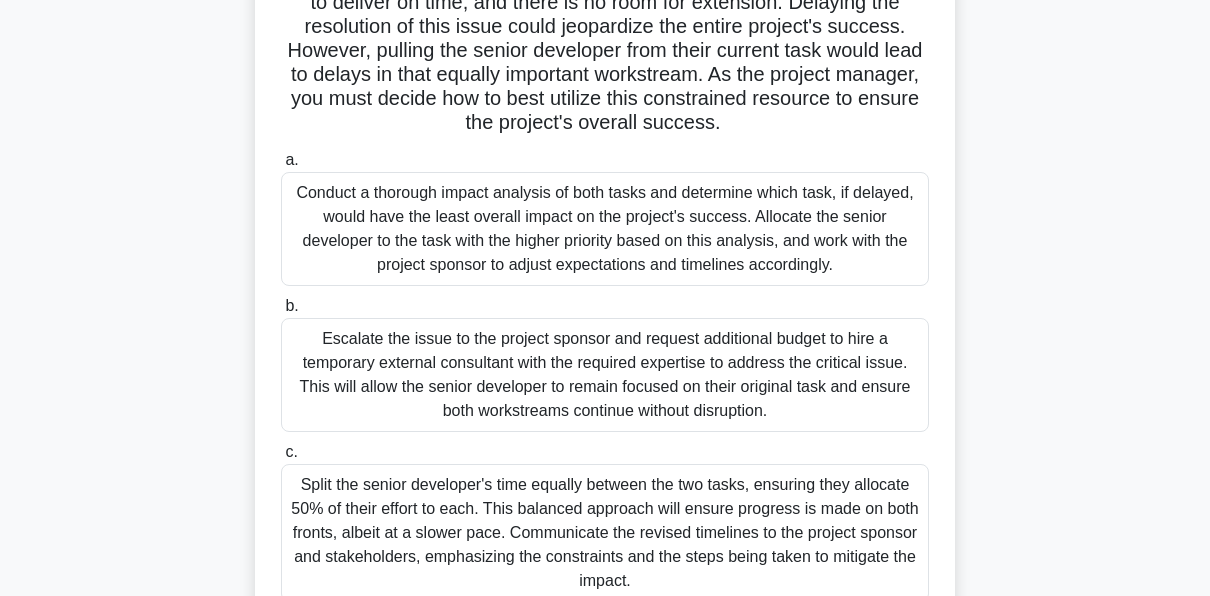 click on "Conduct a thorough impact analysis of both tasks and determine which task, if delayed, would have the least overall impact on the project's success. Allocate the senior developer to the task with the higher priority based on this analysis, and work with the project sponsor to adjust expectations and timelines accordingly." at bounding box center (605, 229) 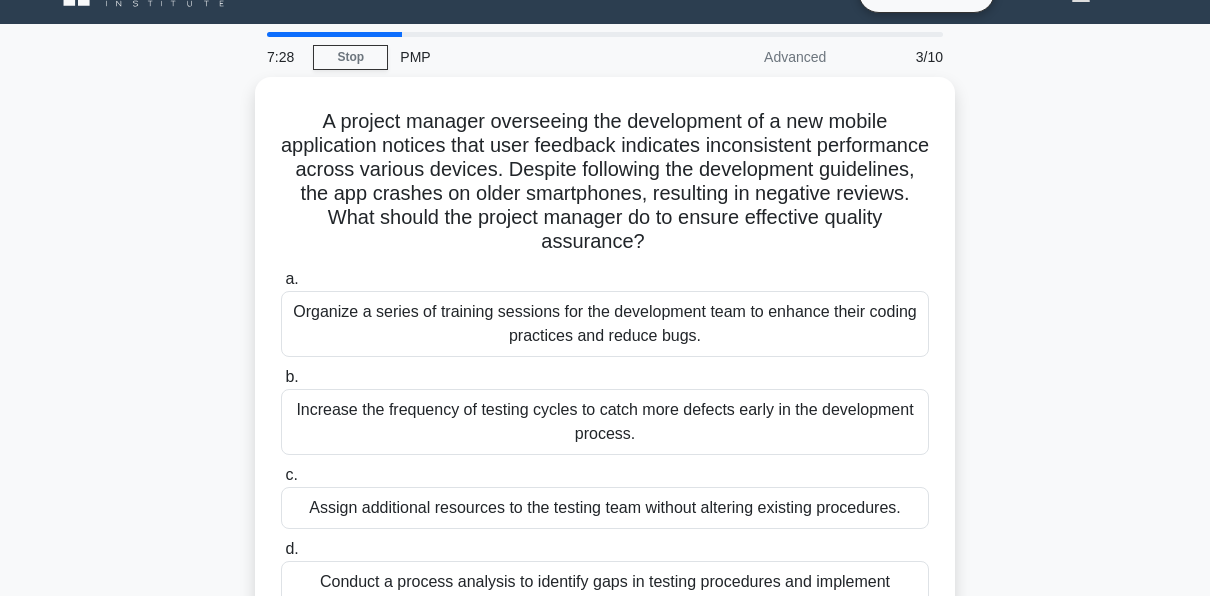 scroll, scrollTop: 80, scrollLeft: 0, axis: vertical 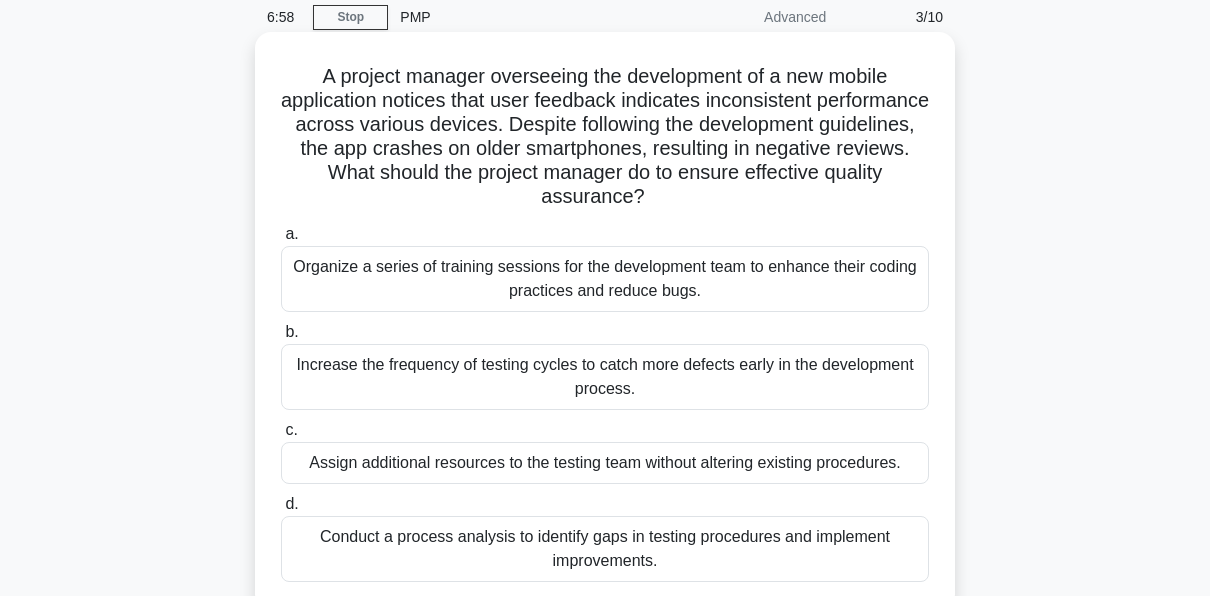 click on "Conduct a process analysis to identify gaps in testing procedures and implement improvements." at bounding box center [605, 549] 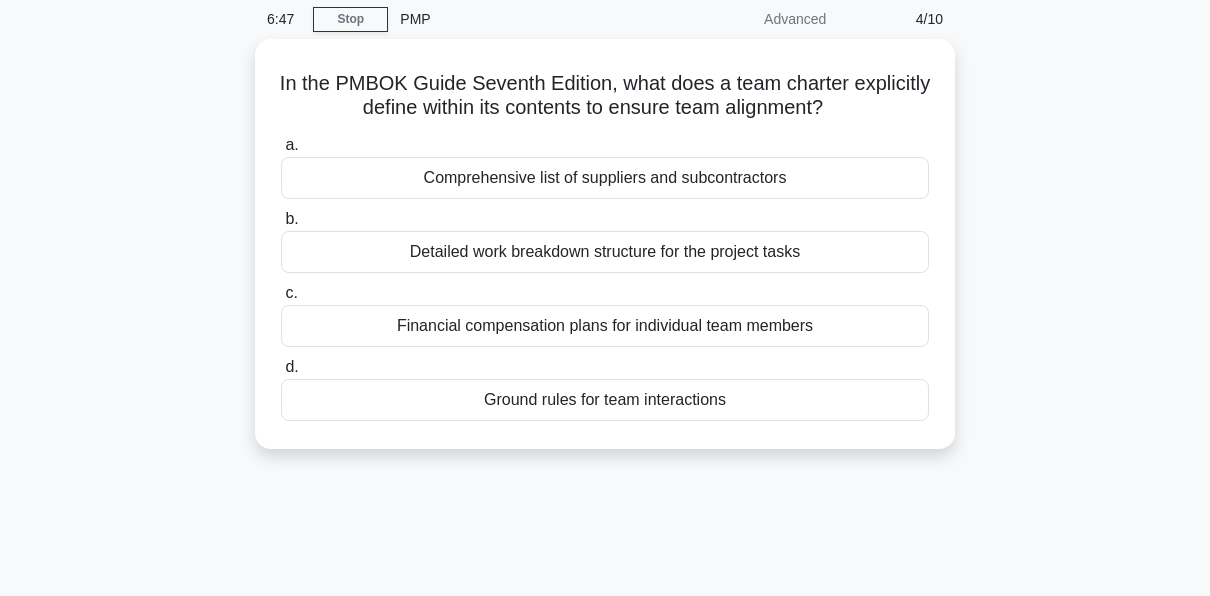 scroll, scrollTop: 80, scrollLeft: 0, axis: vertical 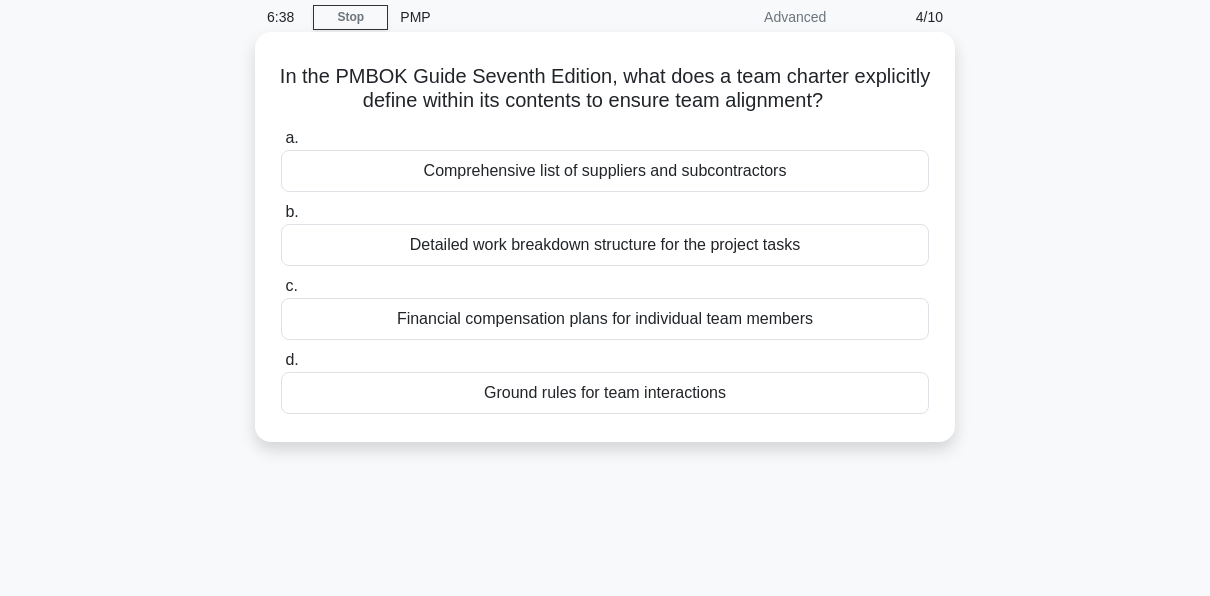 click on "Detailed work breakdown structure for the project tasks" at bounding box center (605, 245) 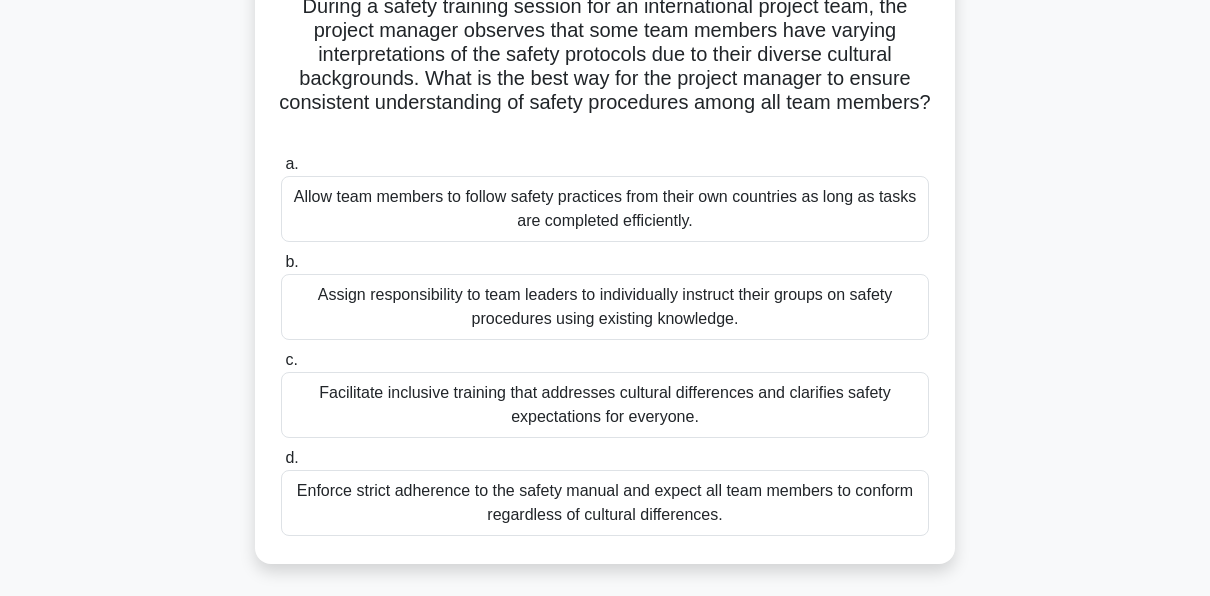 scroll, scrollTop: 160, scrollLeft: 0, axis: vertical 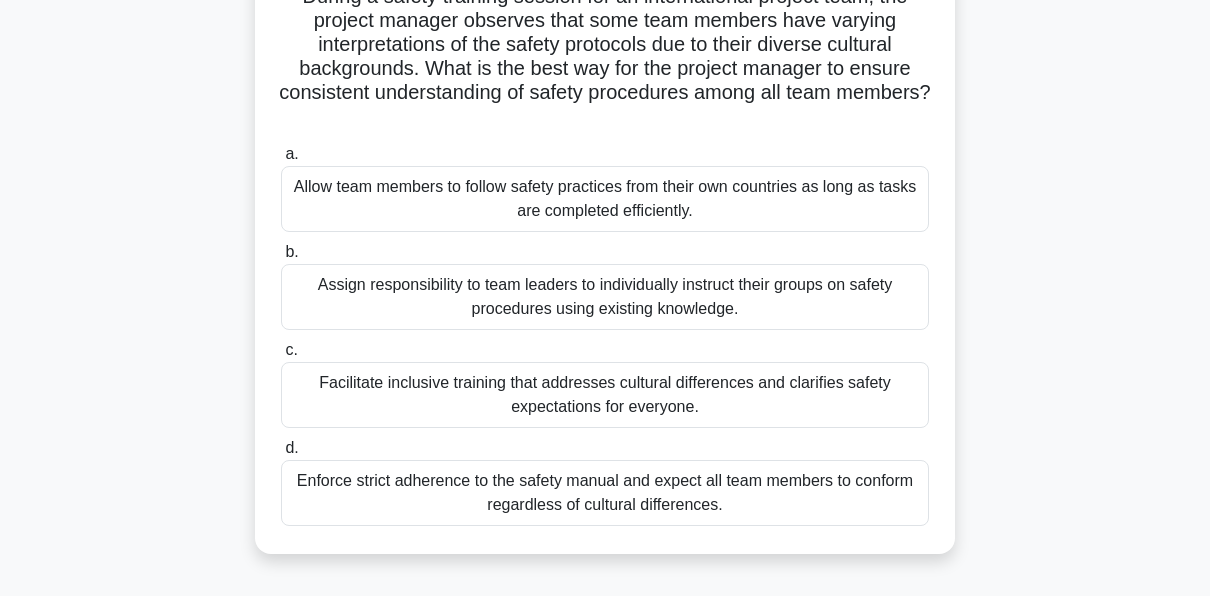 click on "Facilitate inclusive training that addresses cultural differences and clarifies safety expectations for everyone." at bounding box center (605, 395) 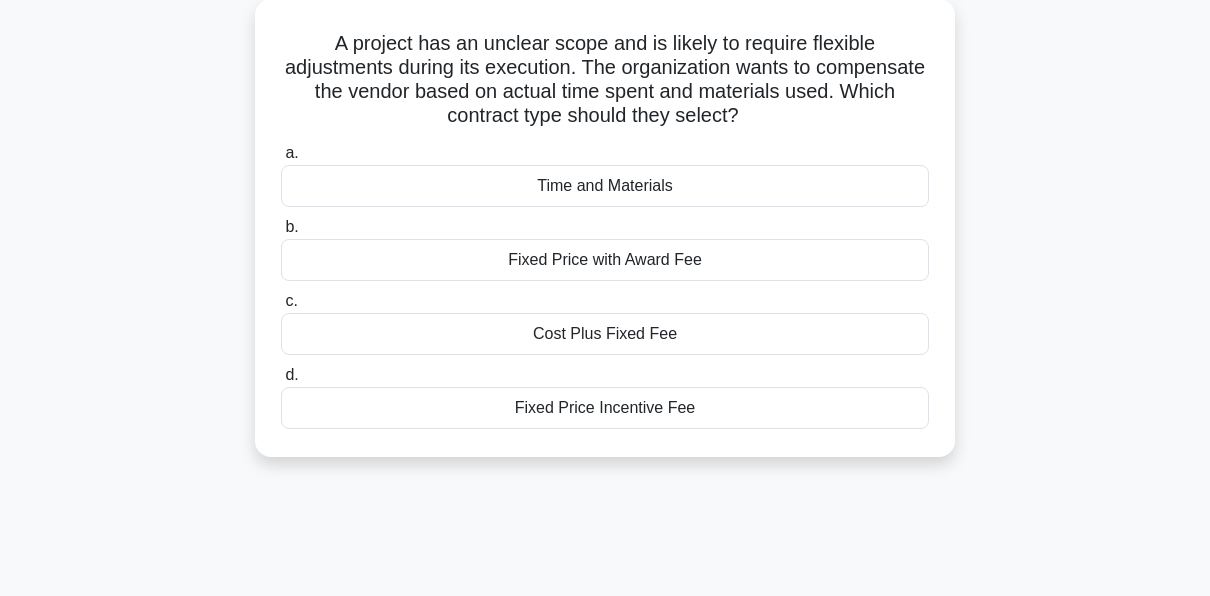 scroll, scrollTop: 120, scrollLeft: 0, axis: vertical 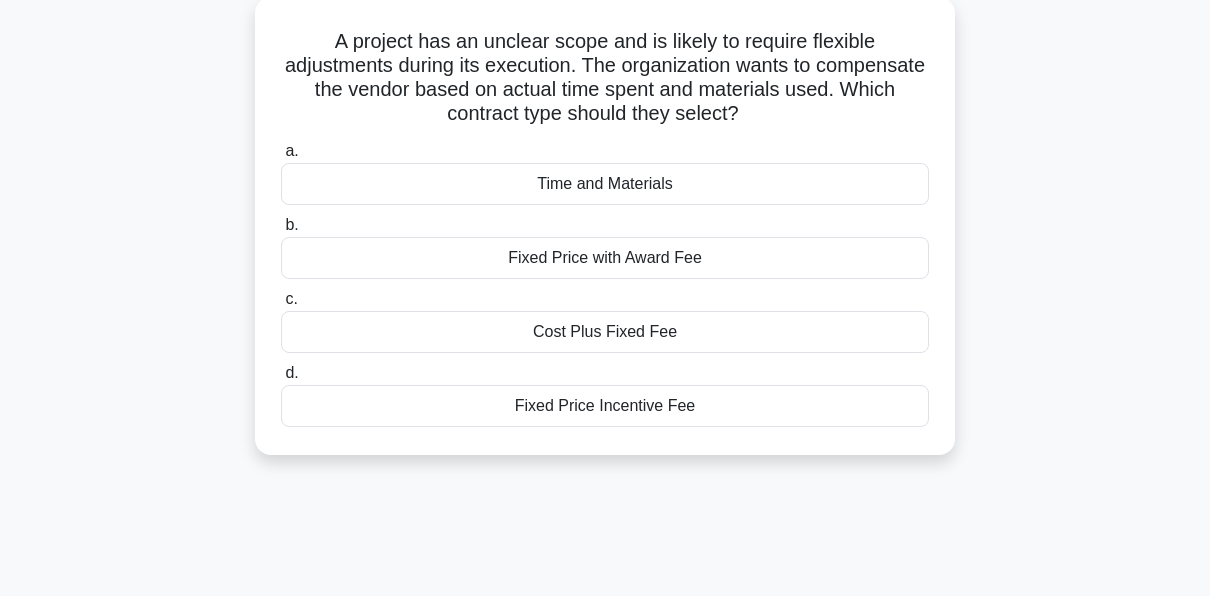 click on "4:59
Stop
PMP
Advanced
6/10
A project has an unclear scope and is likely to require flexible adjustments during its execution. The organization wants to compensate the vendor based on actual time spent and materials used. Which contract type should they select?
.spinner_0XTQ{transform-origin:center;animation:spinner_y6GP .75s linear infinite}@keyframes spinner_y6GP{100%{transform:rotate(360deg)}}
a.
b. c. d." at bounding box center (605, 452) 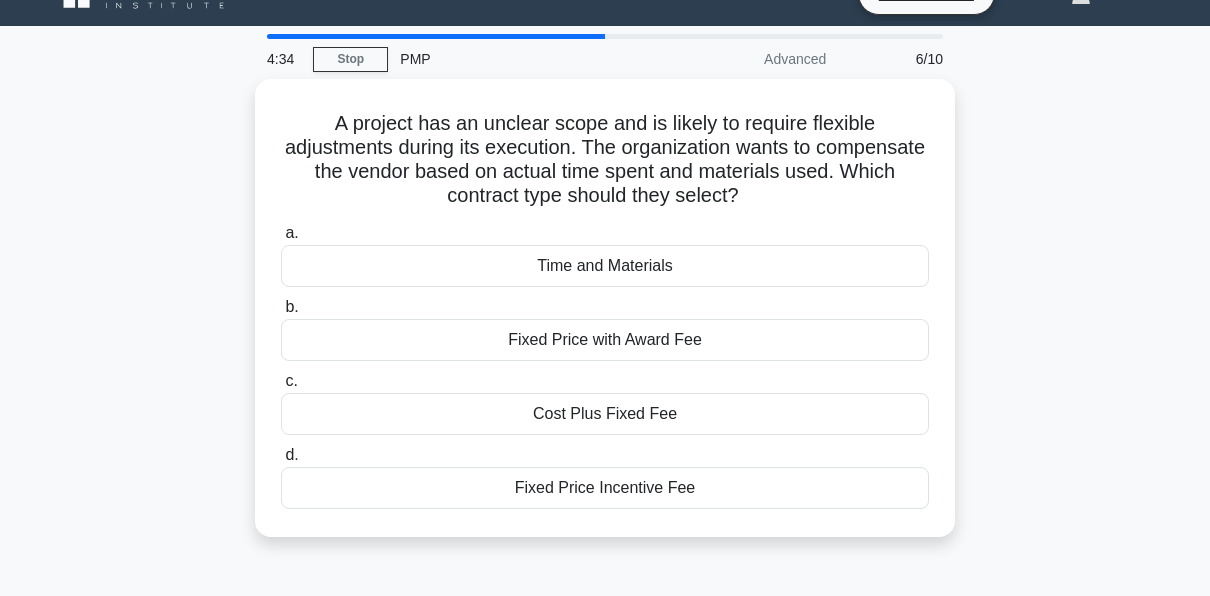 scroll, scrollTop: 40, scrollLeft: 0, axis: vertical 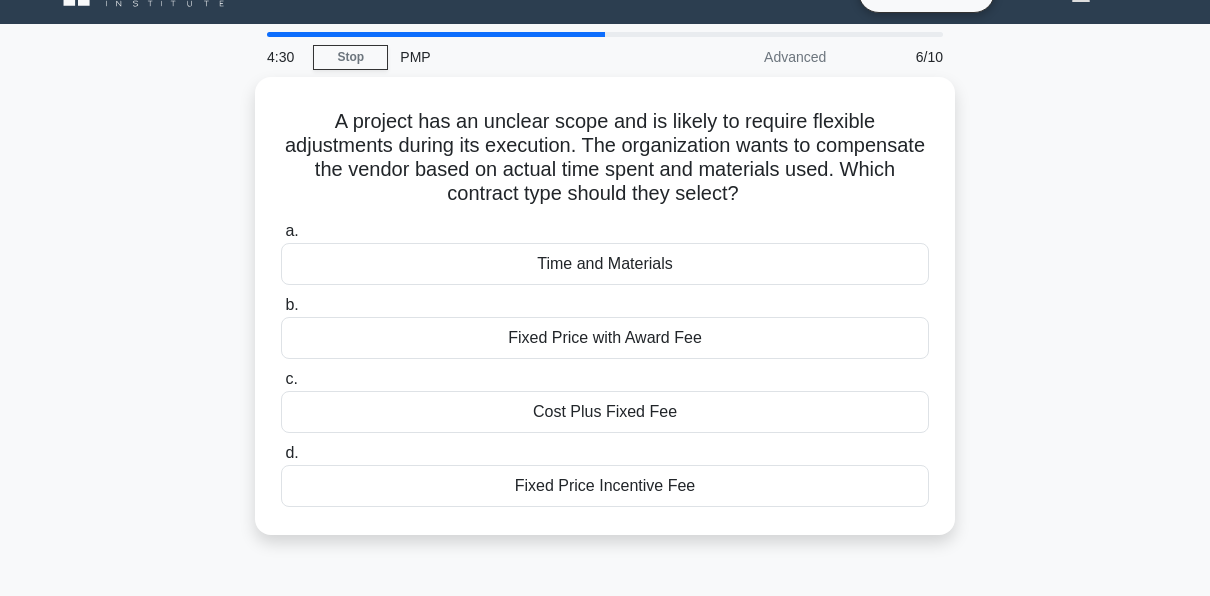 click on "A project has an unclear scope and is likely to require flexible adjustments during its execution. The organization wants to compensate the vendor based on actual time spent and materials used. Which contract type should they select?
.spinner_0XTQ{transform-origin:center;animation:spinner_y6GP .75s linear infinite}@keyframes spinner_y6GP{100%{transform:rotate(360deg)}}
a.
Time and Materials
b. c." at bounding box center [605, 318] 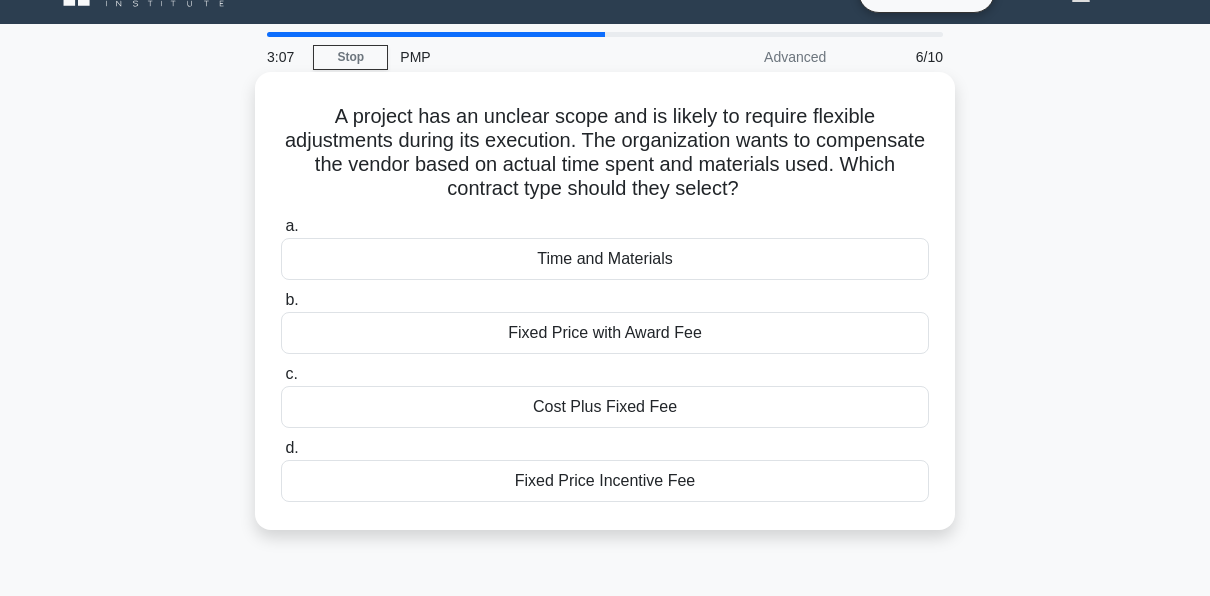 click on "Time and Materials" at bounding box center (605, 259) 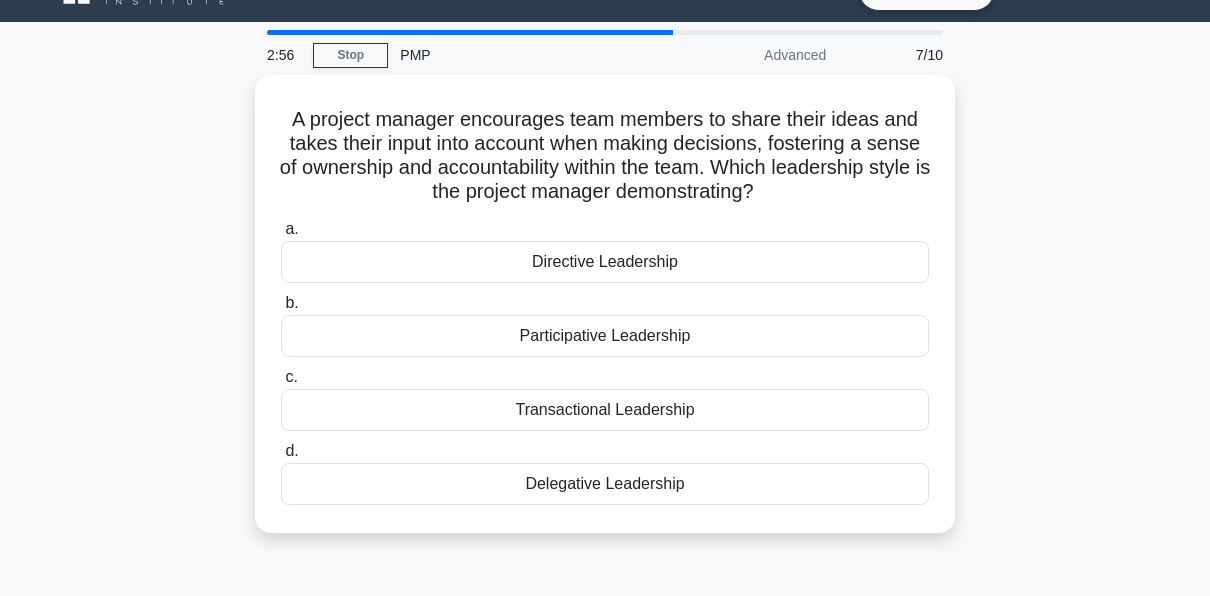 scroll, scrollTop: 80, scrollLeft: 0, axis: vertical 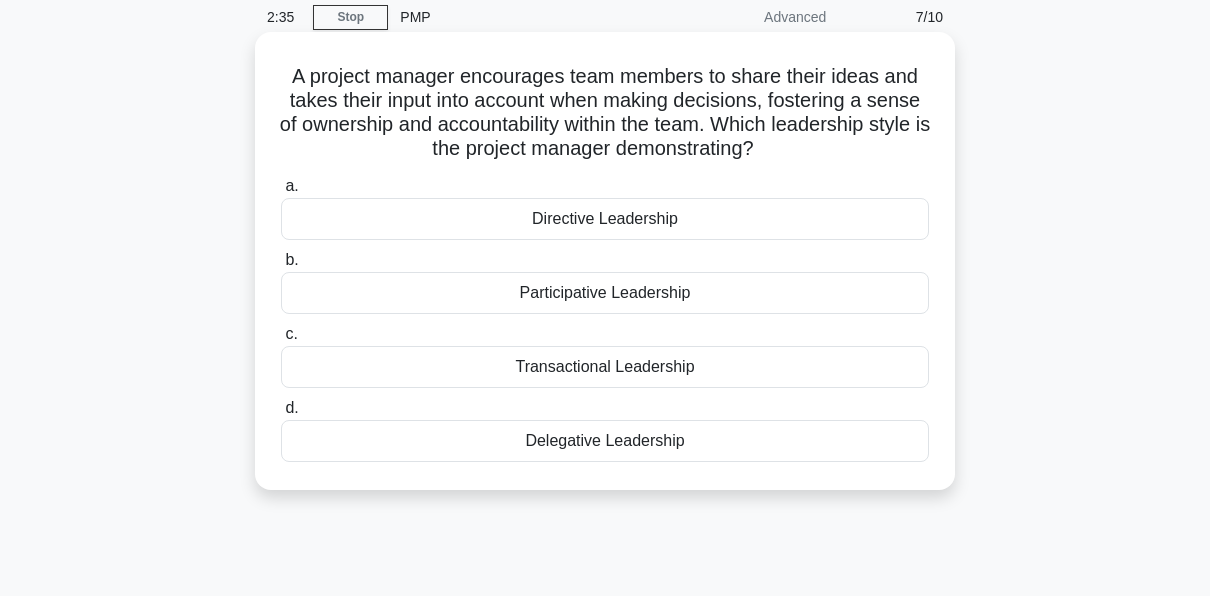 click on "Participative Leadership" at bounding box center [605, 293] 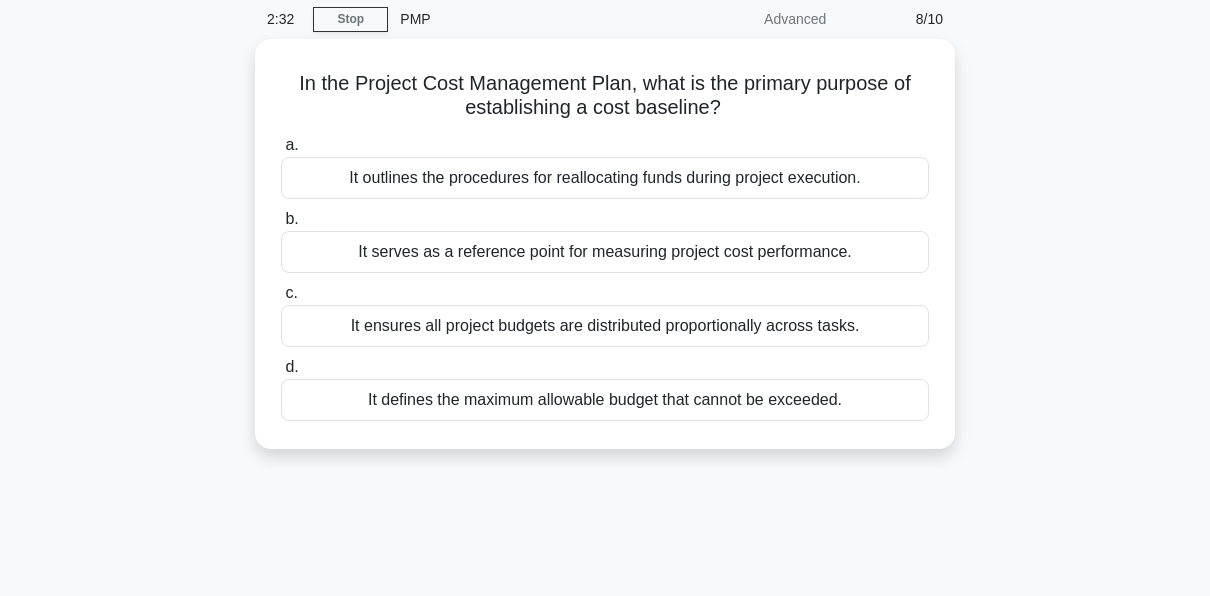 scroll, scrollTop: 80, scrollLeft: 0, axis: vertical 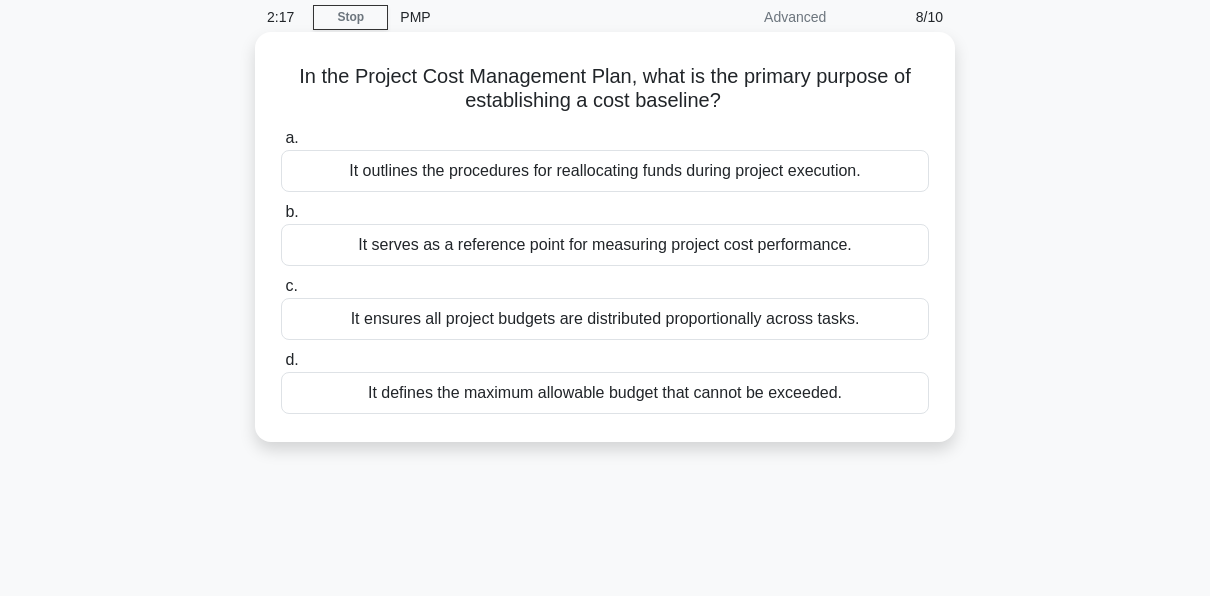 click on "It serves as a reference point for measuring project cost performance." at bounding box center [605, 245] 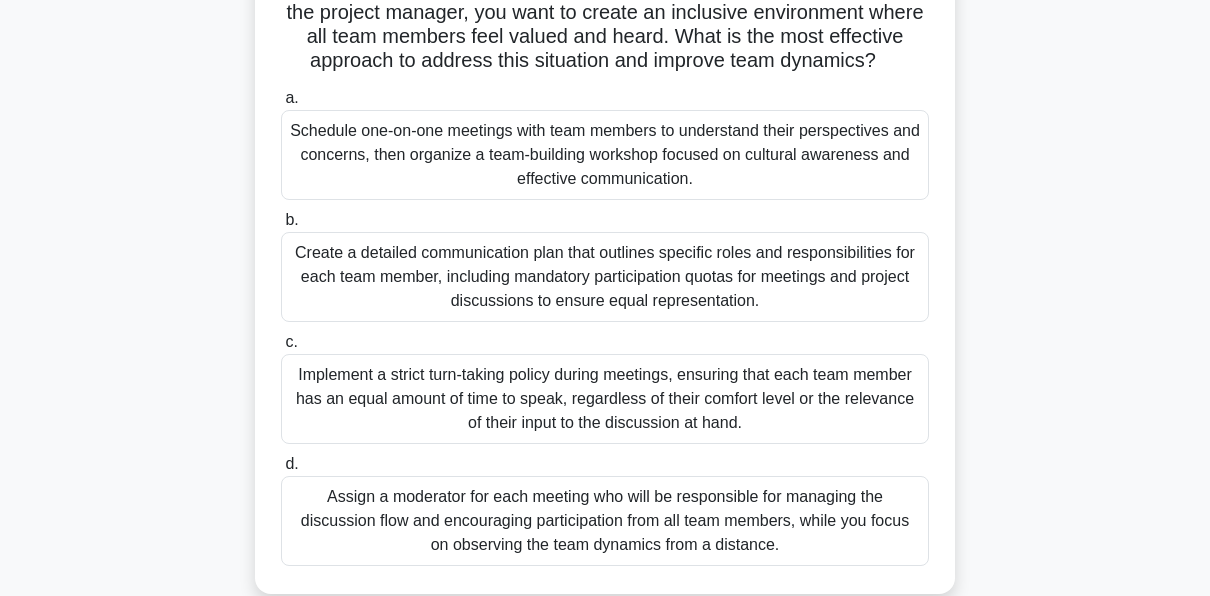 scroll, scrollTop: 200, scrollLeft: 0, axis: vertical 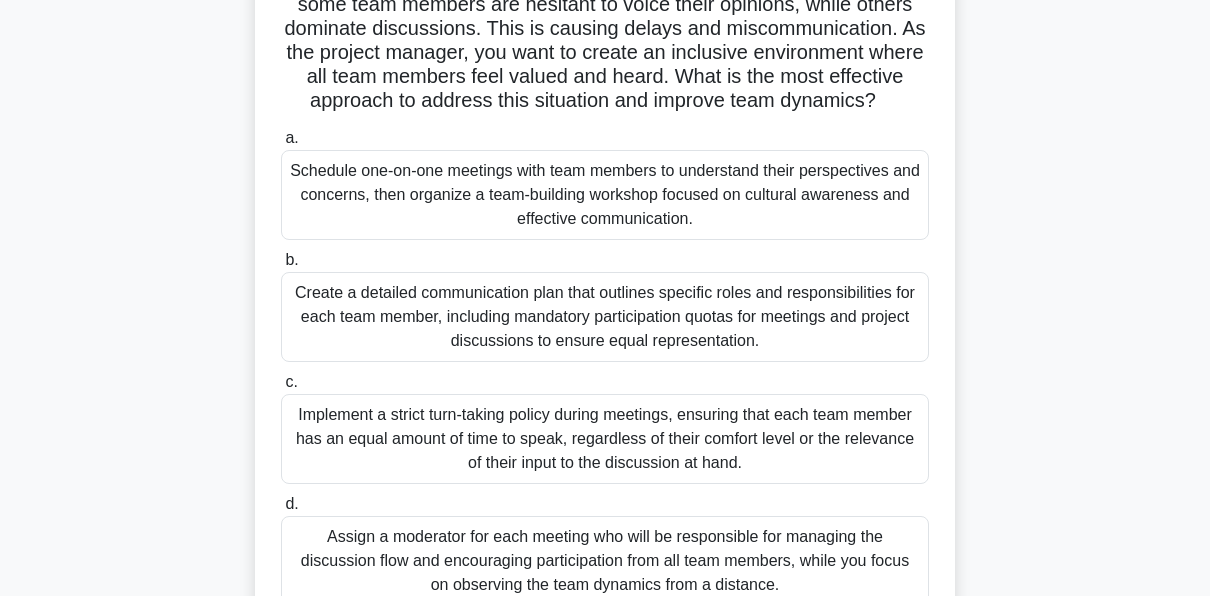 click on "Create a detailed communication plan that outlines specific roles and responsibilities for each team member, including mandatory participation quotas for meetings and project discussions to ensure equal representation." at bounding box center [605, 317] 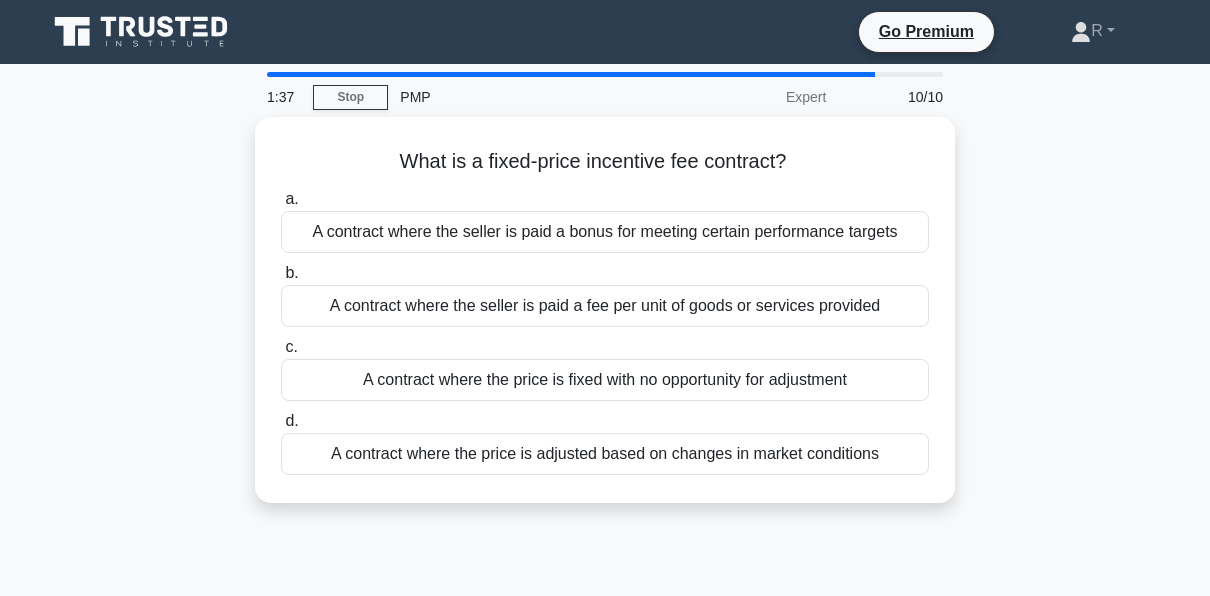 scroll, scrollTop: 40, scrollLeft: 0, axis: vertical 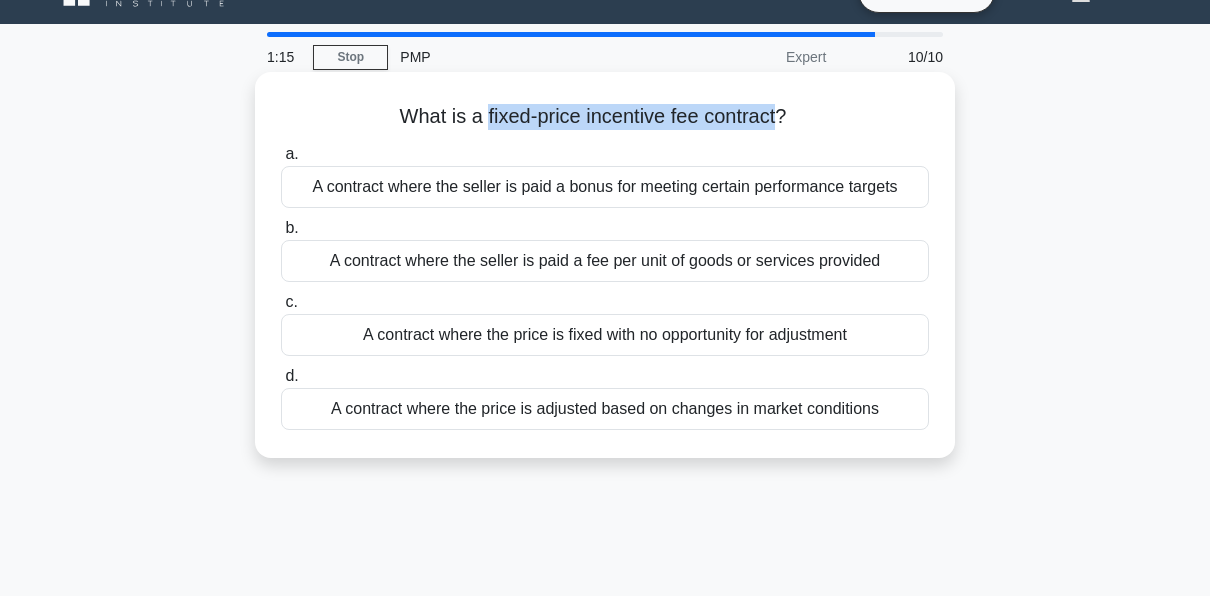 drag, startPoint x: 483, startPoint y: 114, endPoint x: 783, endPoint y: 118, distance: 300.02667 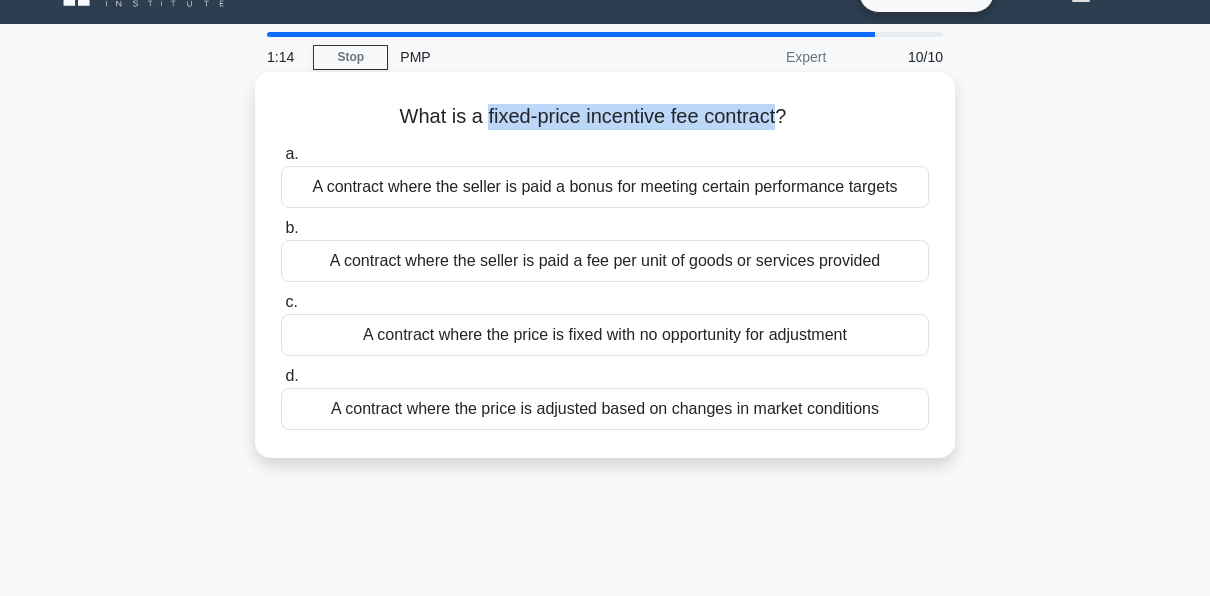copy on "fixed-price incentive fee contract" 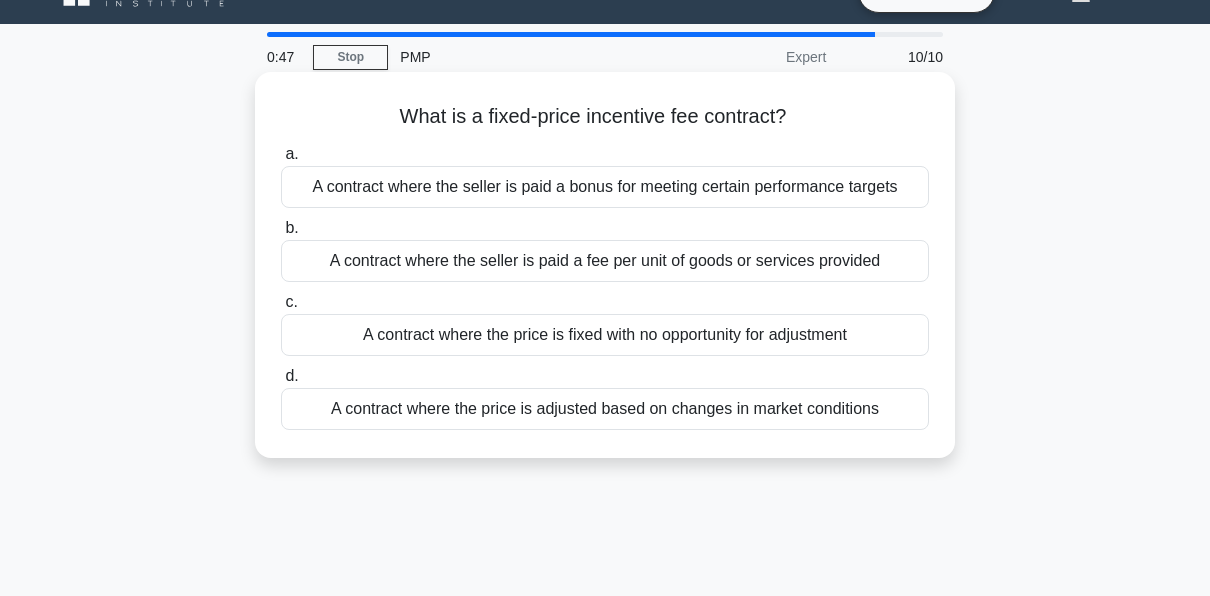 click on "A contract where the seller is paid a bonus for meeting certain performance targets" at bounding box center [605, 187] 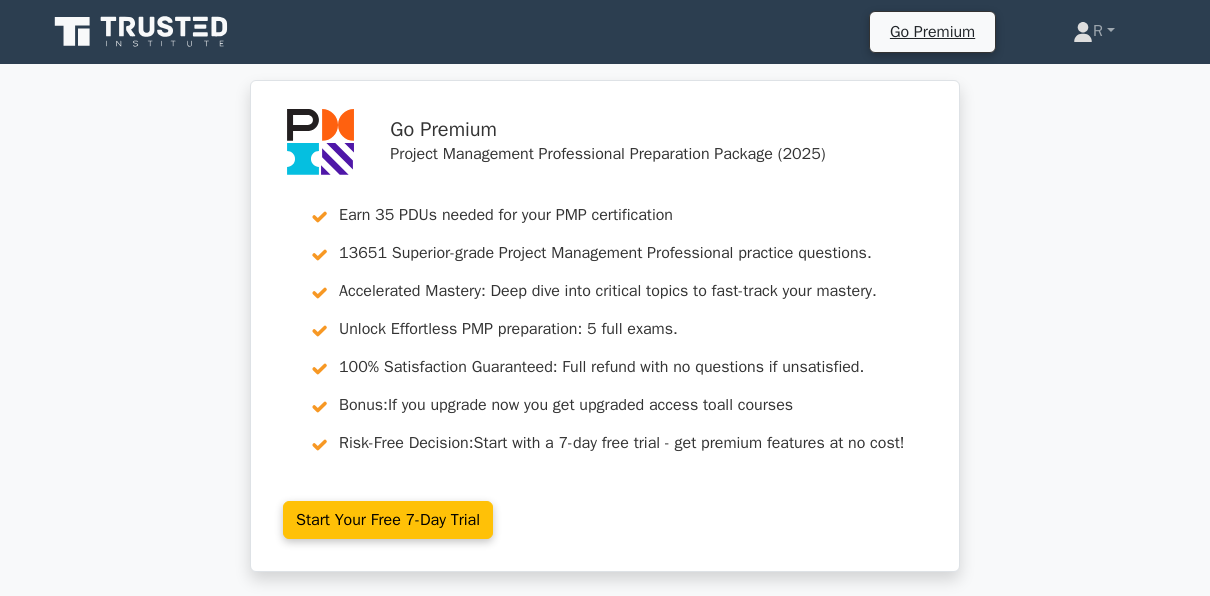 scroll, scrollTop: 0, scrollLeft: 0, axis: both 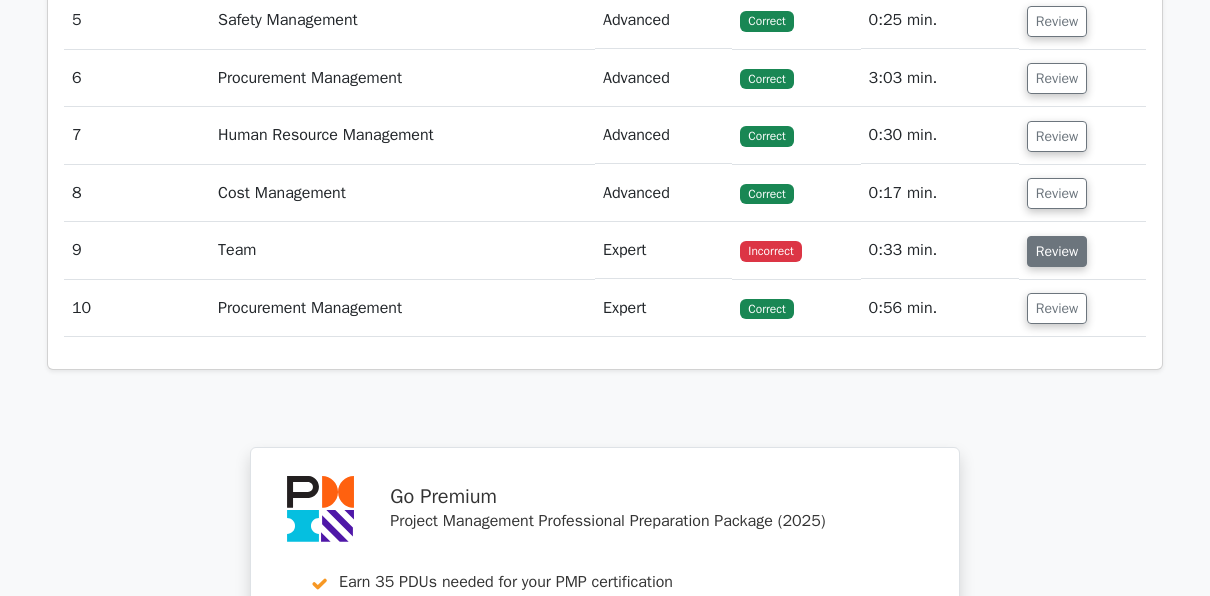 click on "Review" at bounding box center [1057, 251] 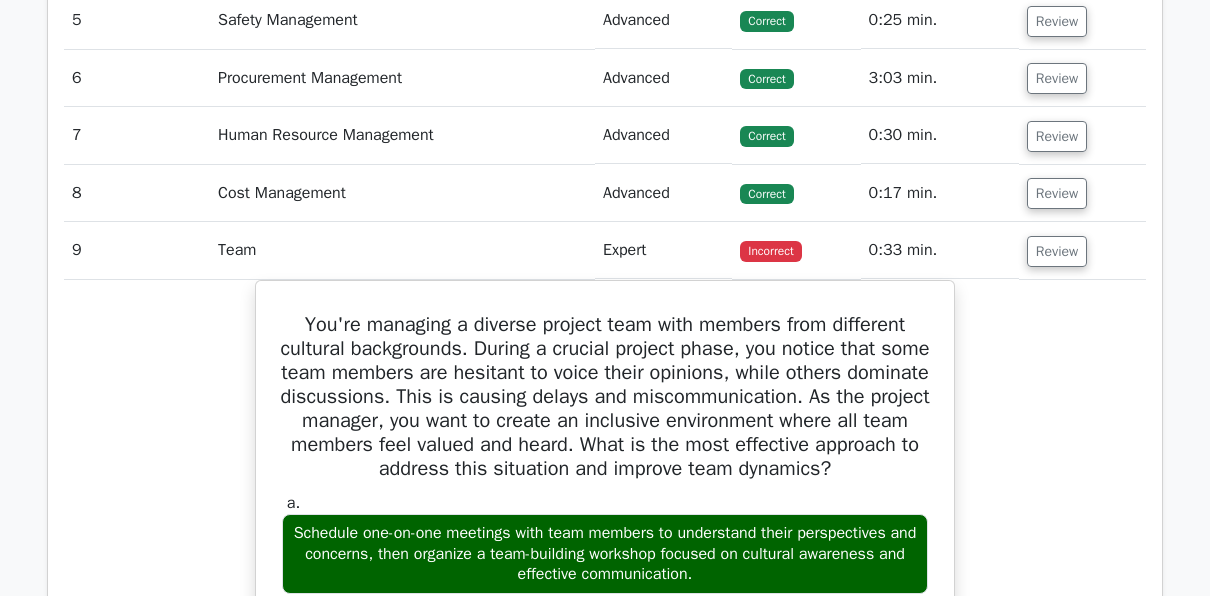 type 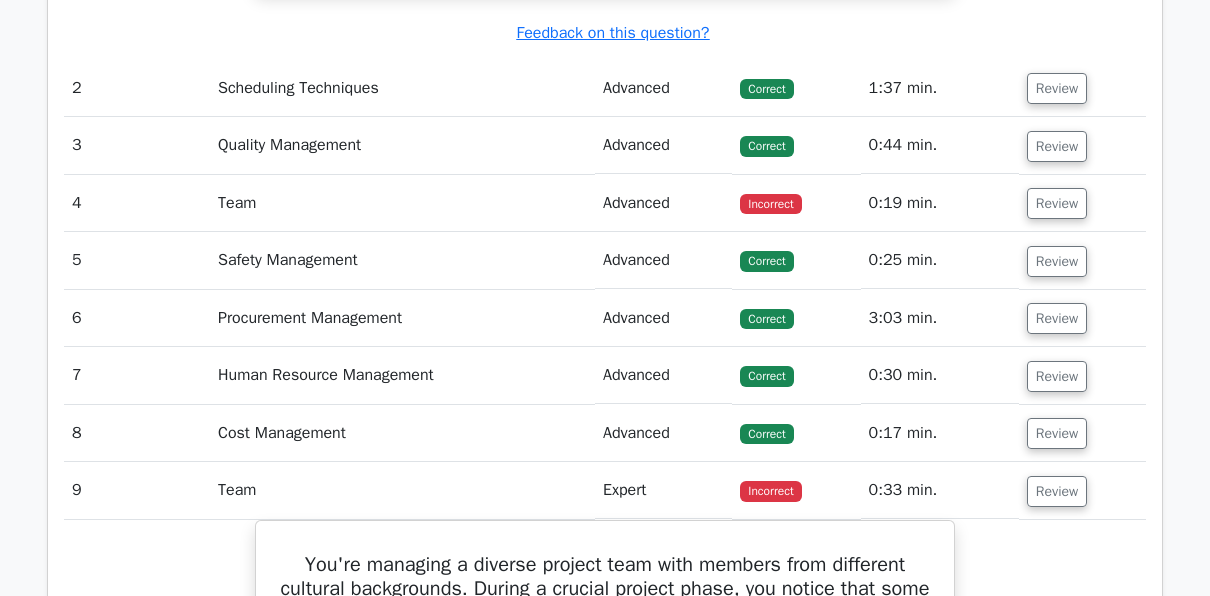 scroll, scrollTop: 2520, scrollLeft: 0, axis: vertical 